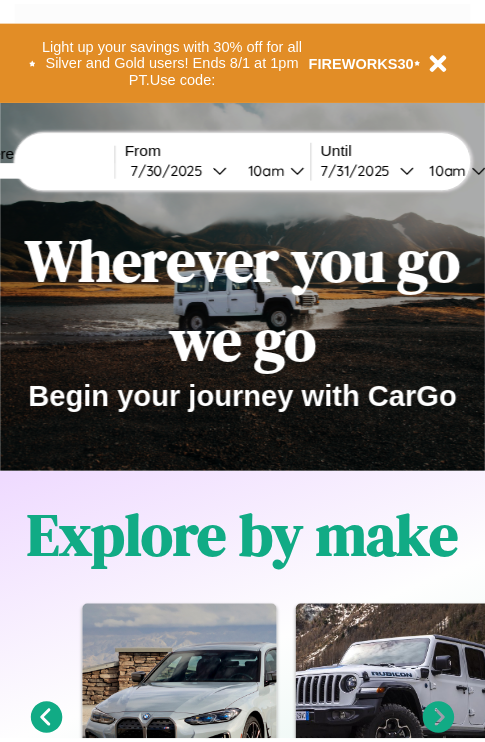 scroll, scrollTop: 0, scrollLeft: 0, axis: both 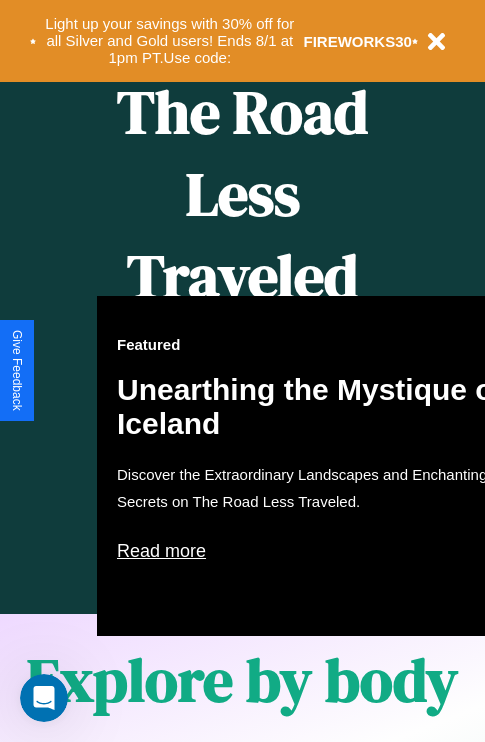 click on "Featured Unearthing the Mystique of Iceland Discover the Extraordinary Landscapes and Enchanting Secrets on The Road Less Traveled. Read more" at bounding box center (317, 466) 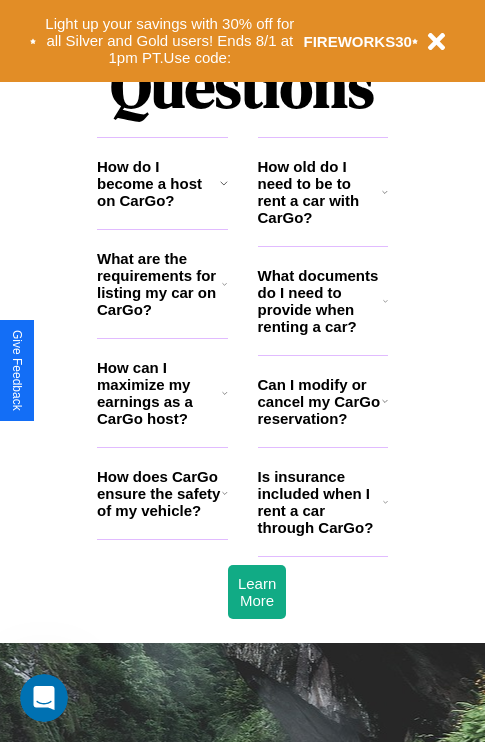 scroll, scrollTop: 2423, scrollLeft: 0, axis: vertical 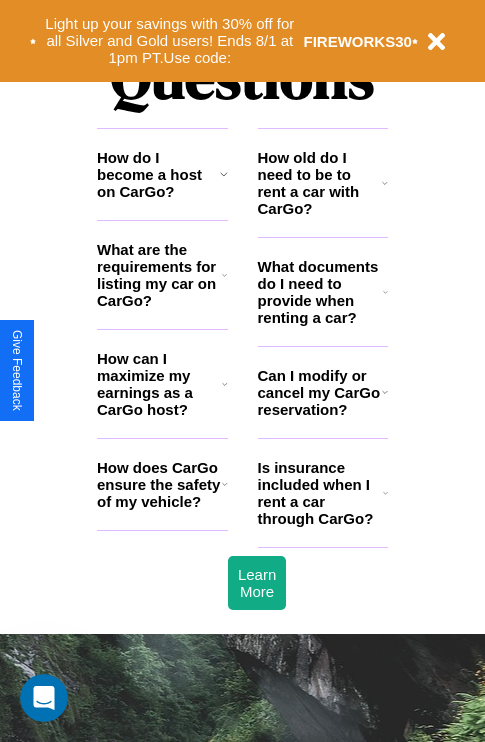 click on "How do I become a host on CarGo?" at bounding box center [158, 174] 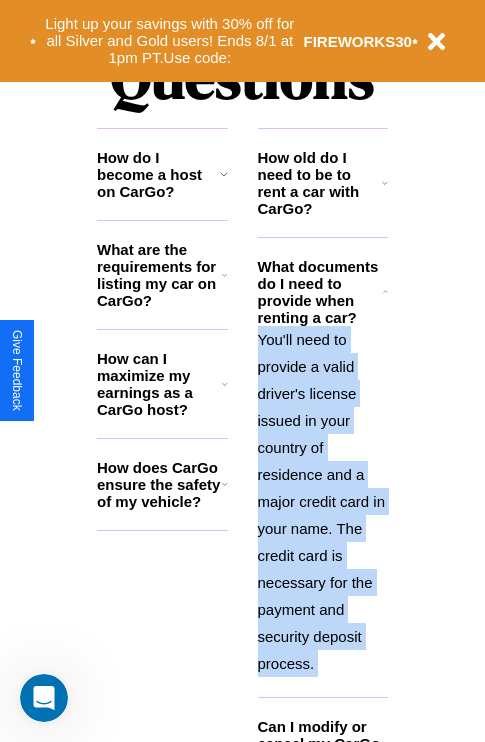 scroll, scrollTop: 2465, scrollLeft: 0, axis: vertical 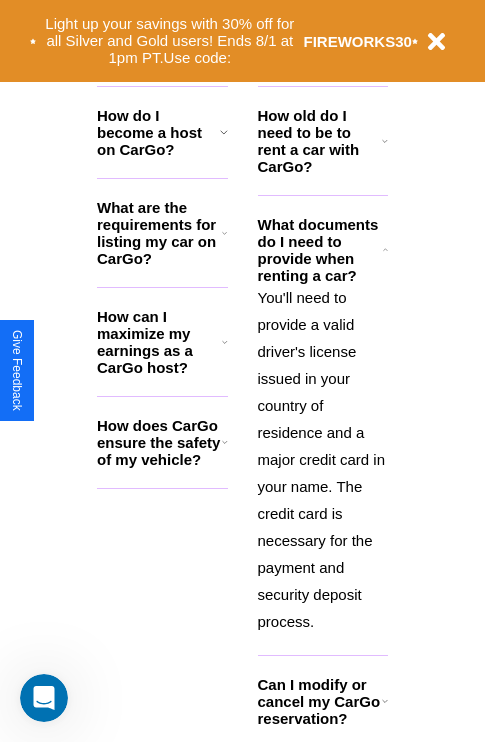 click 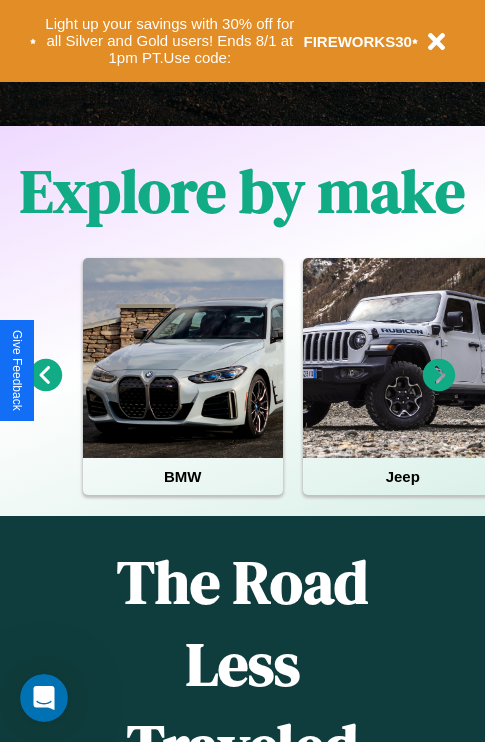 scroll, scrollTop: 308, scrollLeft: 0, axis: vertical 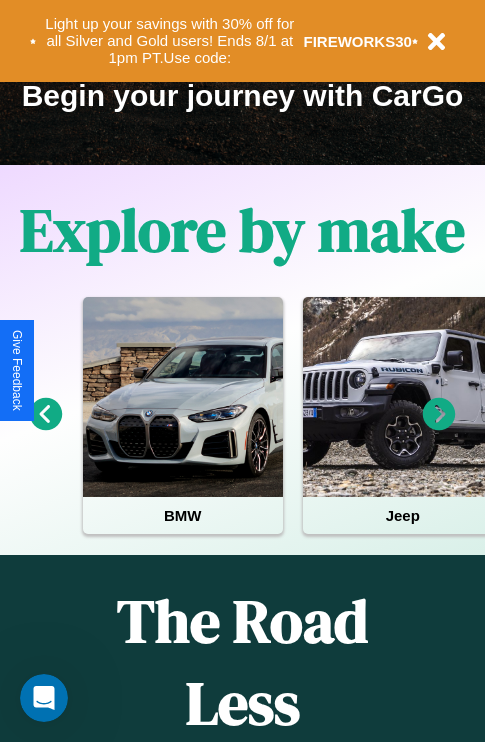 click 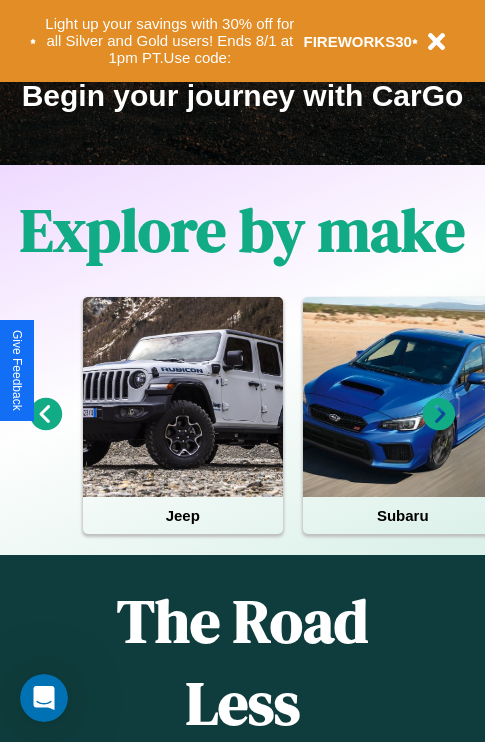 click 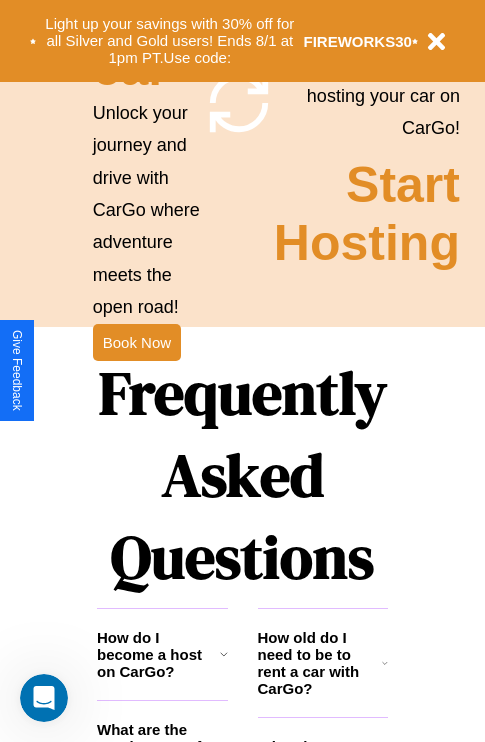 scroll, scrollTop: 1947, scrollLeft: 0, axis: vertical 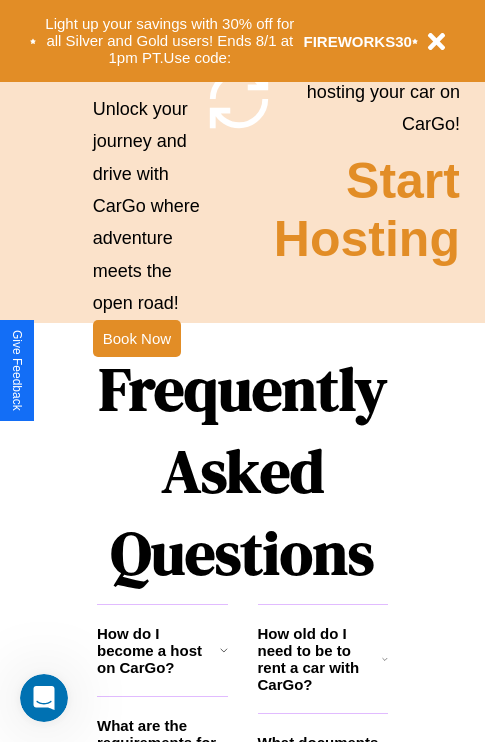 click on "Frequently Asked Questions" at bounding box center [242, 471] 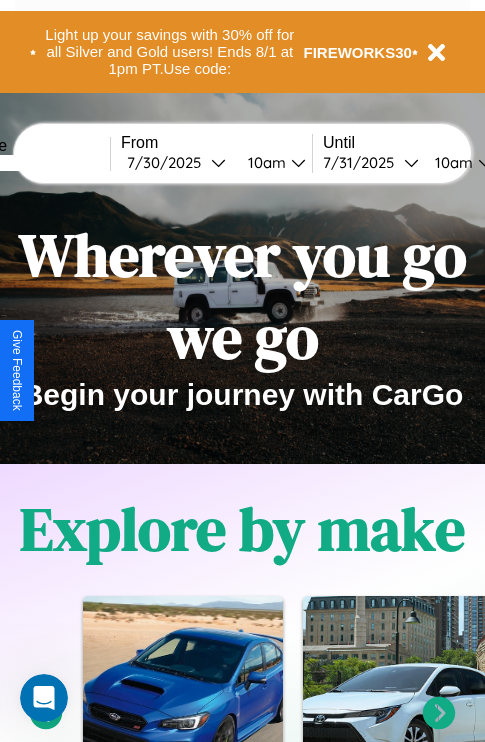 scroll, scrollTop: 0, scrollLeft: 0, axis: both 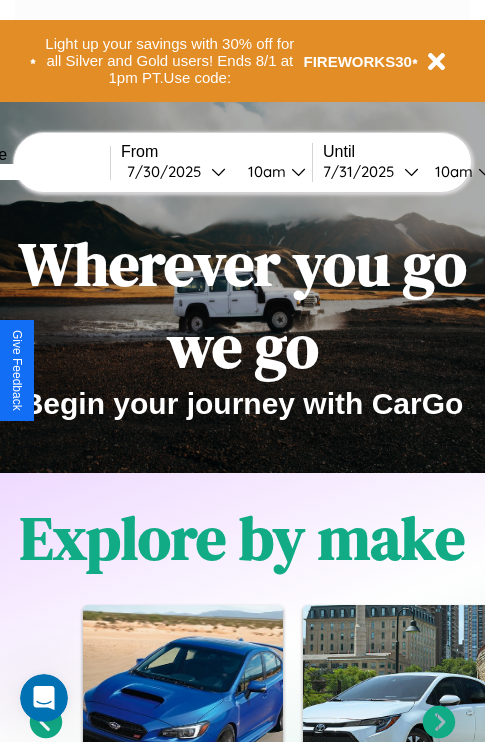 click at bounding box center (35, 172) 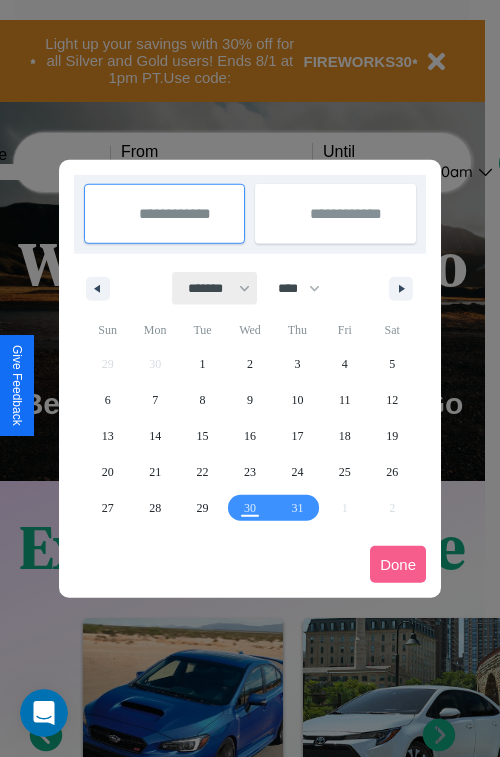 click on "******* ******** ***** ***** *** **** **** ****** ********* ******* ******** ********" at bounding box center [215, 288] 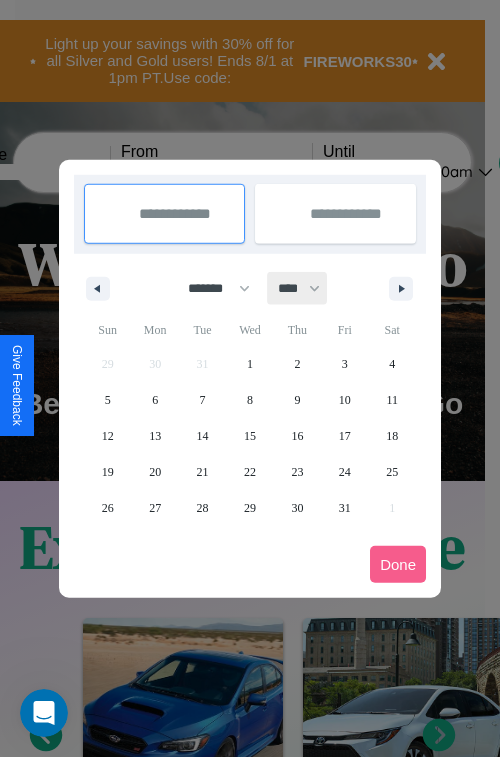 click on "**** **** **** **** **** **** **** **** **** **** **** **** **** **** **** **** **** **** **** **** **** **** **** **** **** **** **** **** **** **** **** **** **** **** **** **** **** **** **** **** **** **** **** **** **** **** **** **** **** **** **** **** **** **** **** **** **** **** **** **** **** **** **** **** **** **** **** **** **** **** **** **** **** **** **** **** **** **** **** **** **** **** **** **** **** **** **** **** **** **** **** **** **** **** **** **** **** **** **** **** **** **** **** **** **** **** **** **** **** **** **** **** **** **** **** **** **** **** **** **** ****" at bounding box center (298, 288) 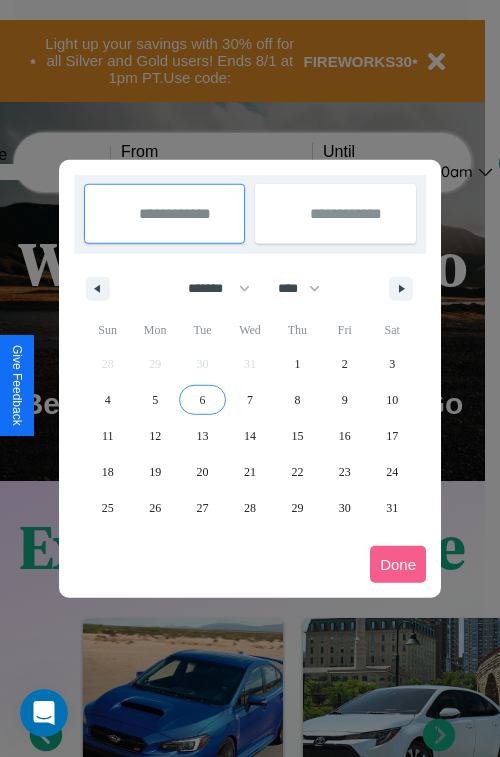 click on "6" at bounding box center (203, 400) 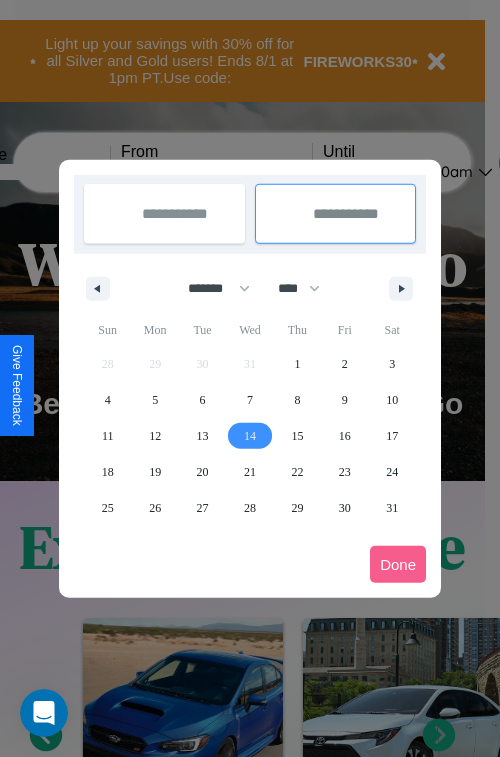 click on "14" at bounding box center (250, 436) 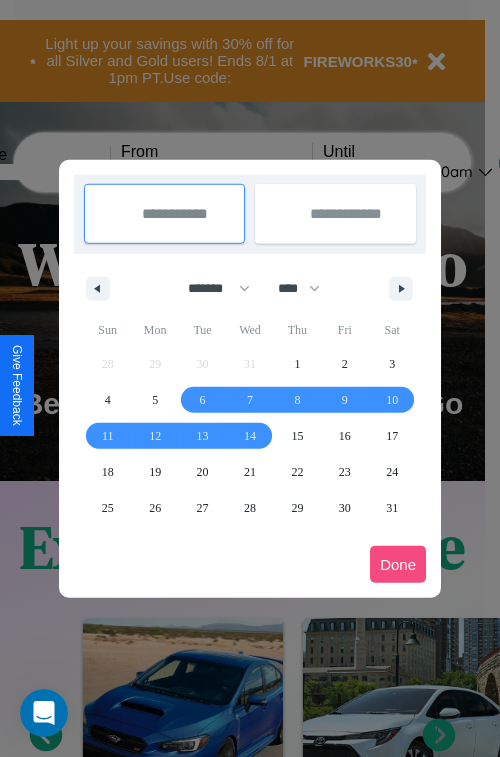click on "Done" at bounding box center (398, 564) 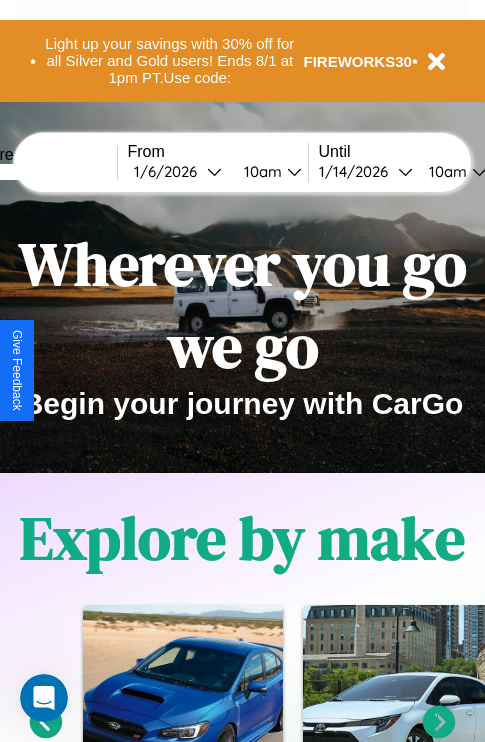 scroll, scrollTop: 0, scrollLeft: 68, axis: horizontal 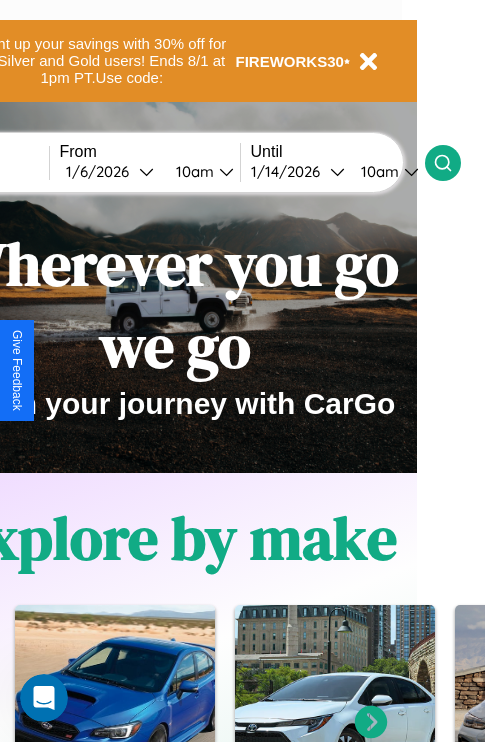click 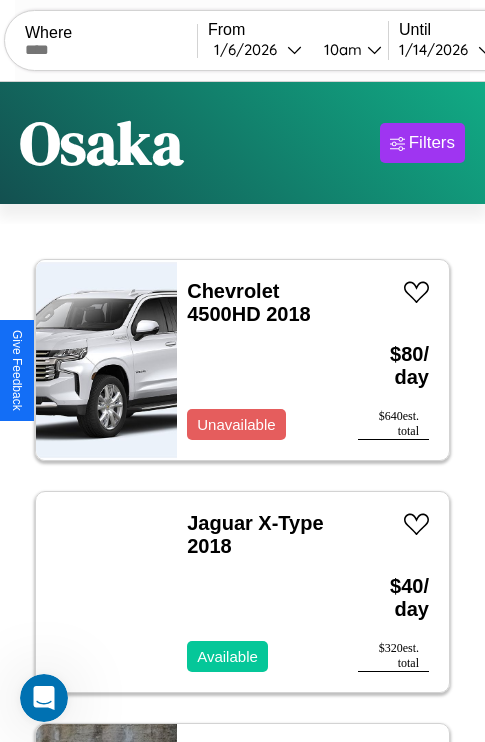 scroll, scrollTop: 94, scrollLeft: 0, axis: vertical 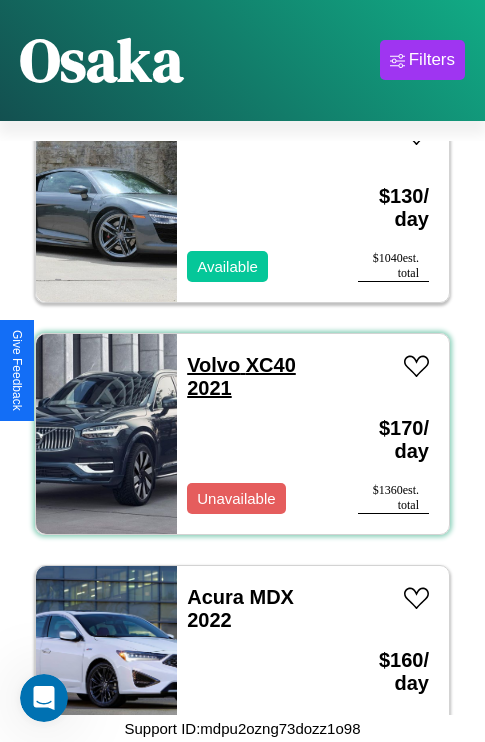 click on "Volvo   XC40   2021" at bounding box center [241, 376] 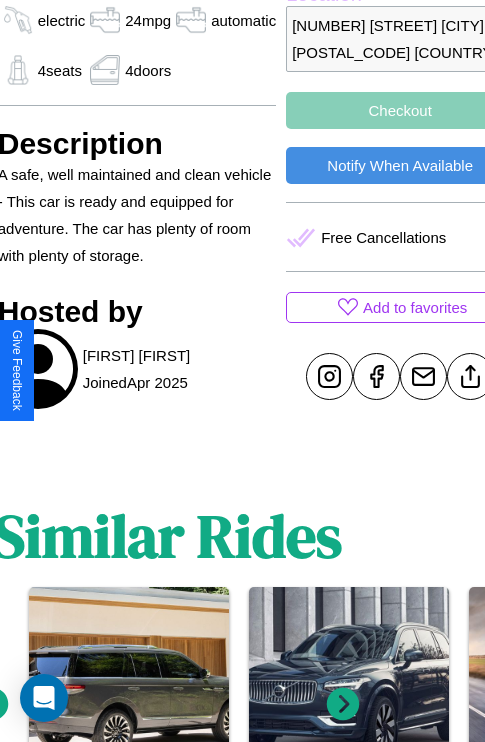 scroll, scrollTop: 704, scrollLeft: 76, axis: both 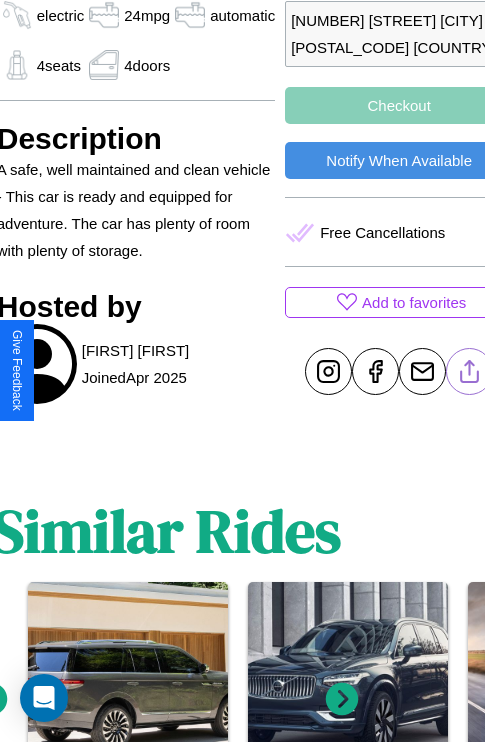 click 